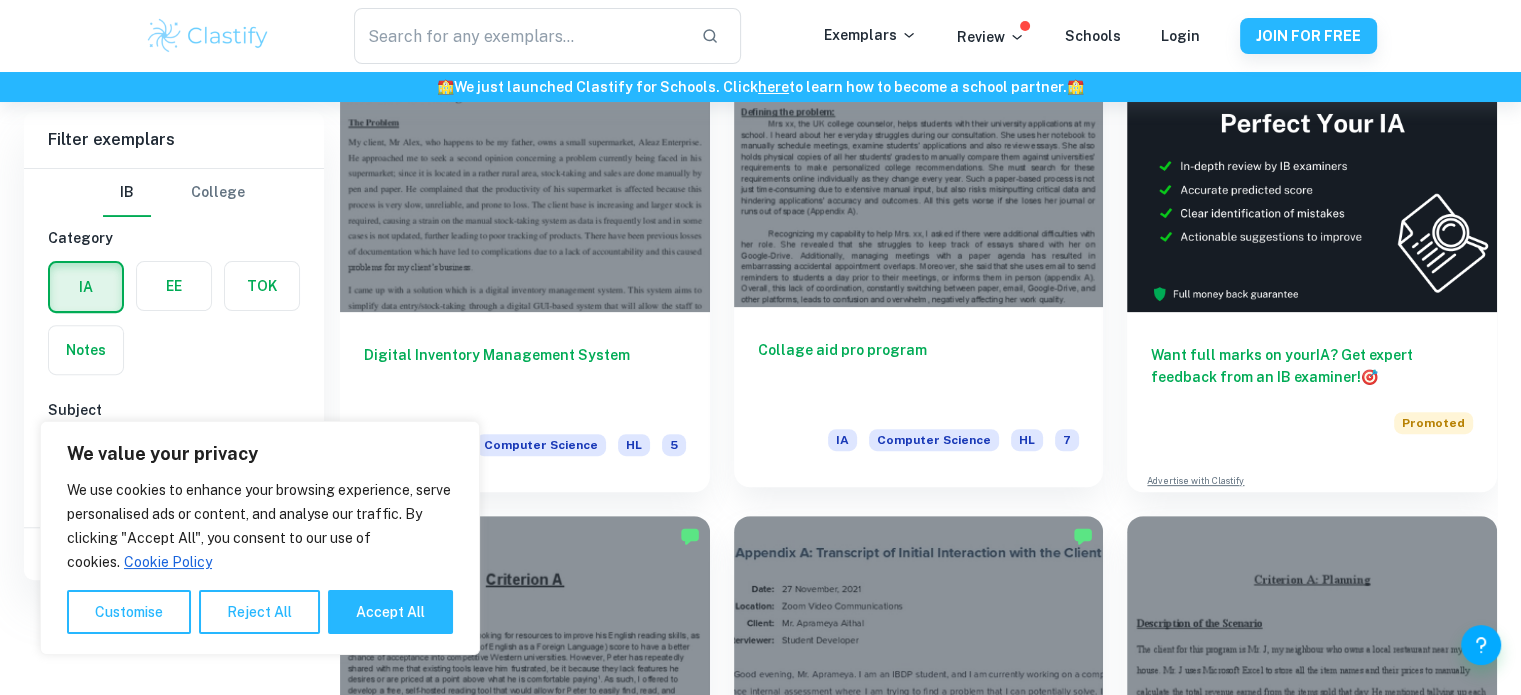 scroll, scrollTop: 455, scrollLeft: 0, axis: vertical 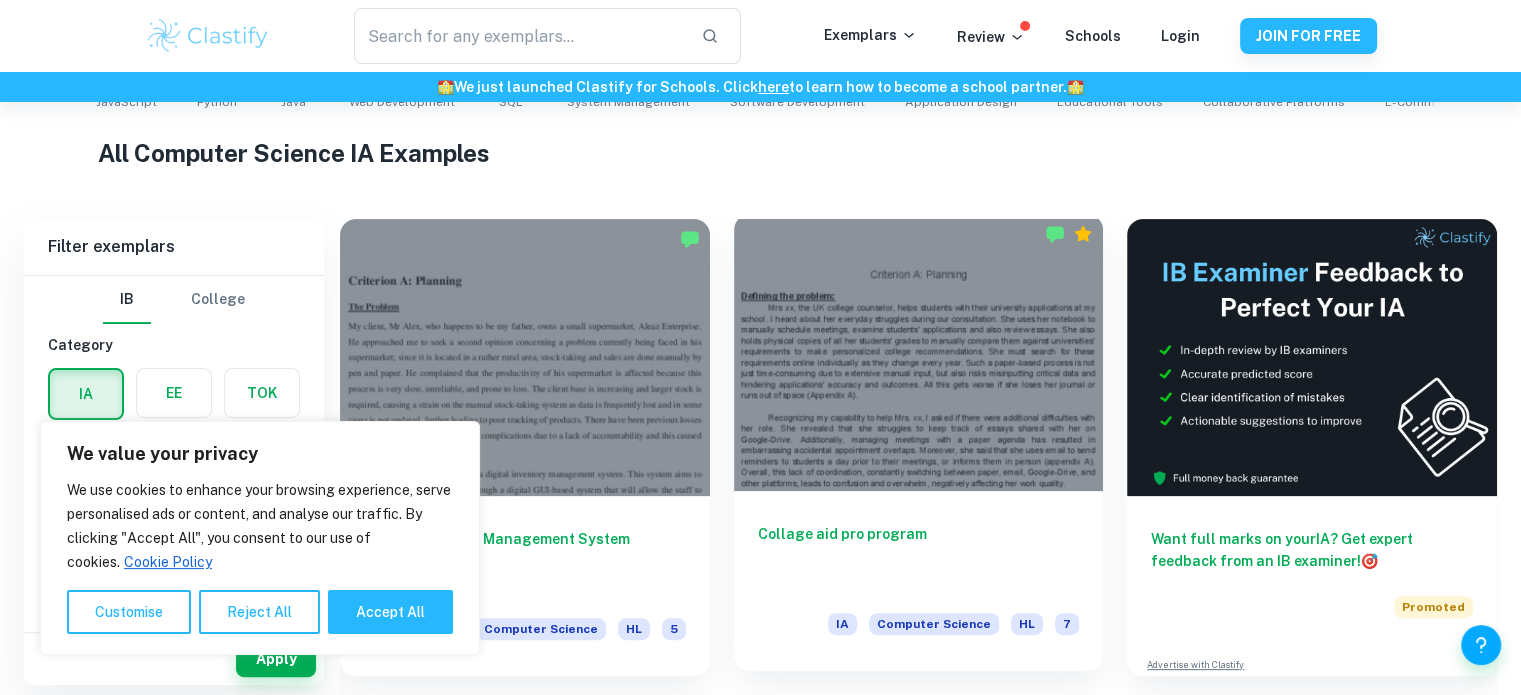 click on "Collage aid pro program" at bounding box center [919, 556] 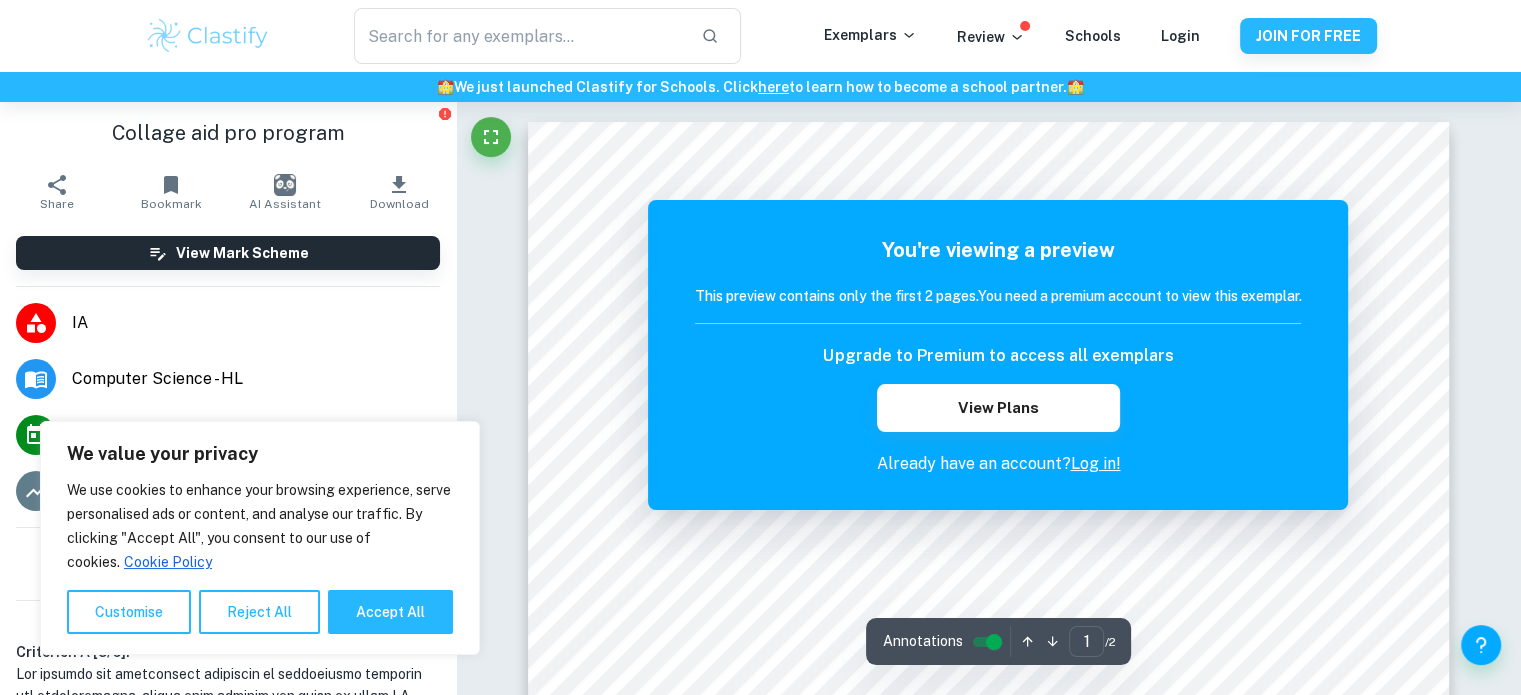 scroll, scrollTop: 10, scrollLeft: 0, axis: vertical 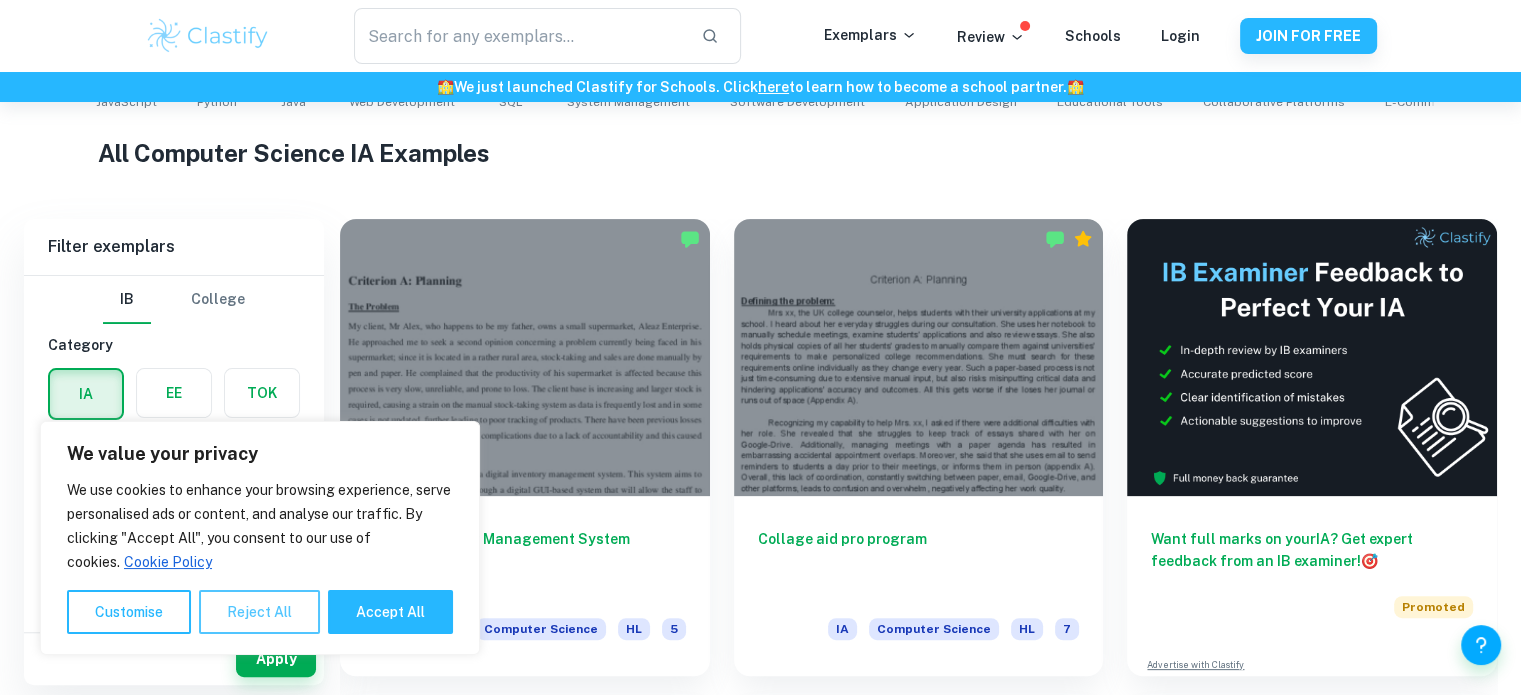 click on "Reject All" at bounding box center [259, 612] 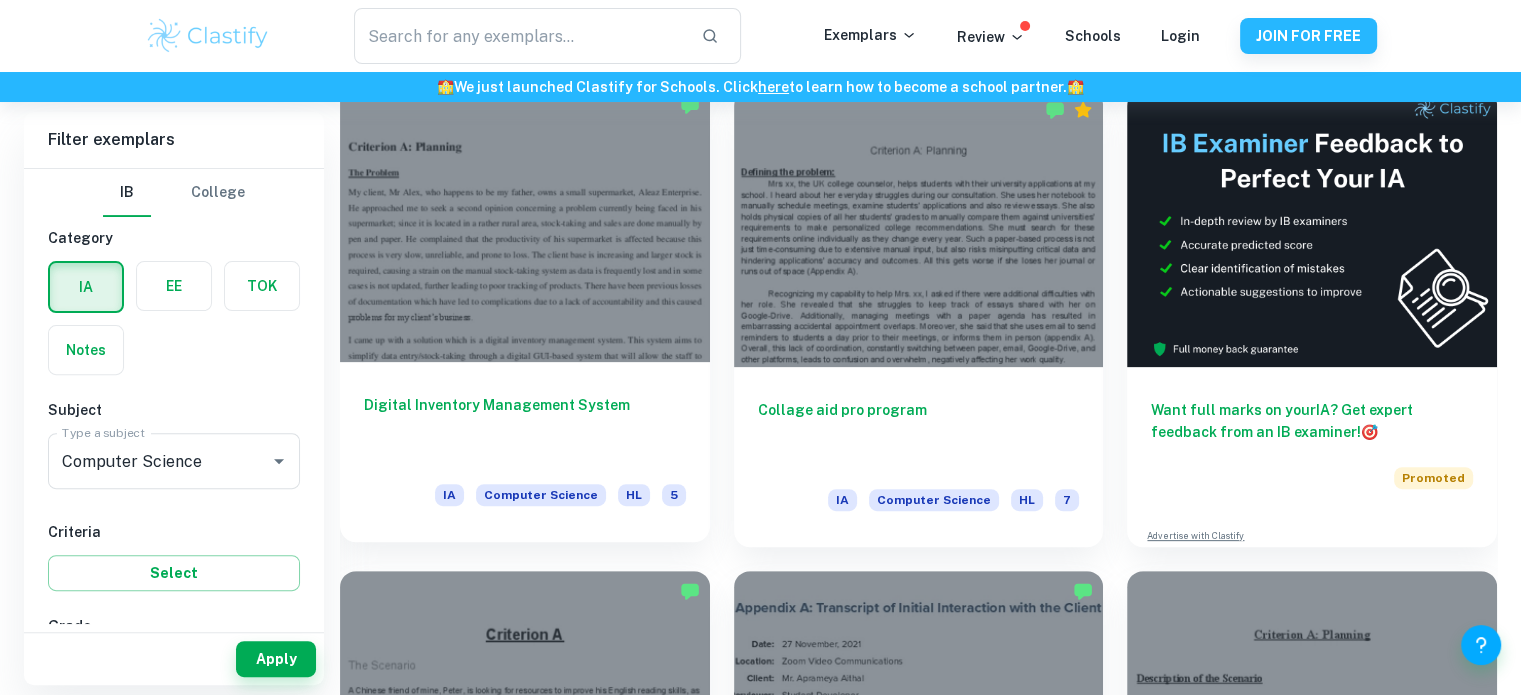 scroll, scrollTop: 581, scrollLeft: 0, axis: vertical 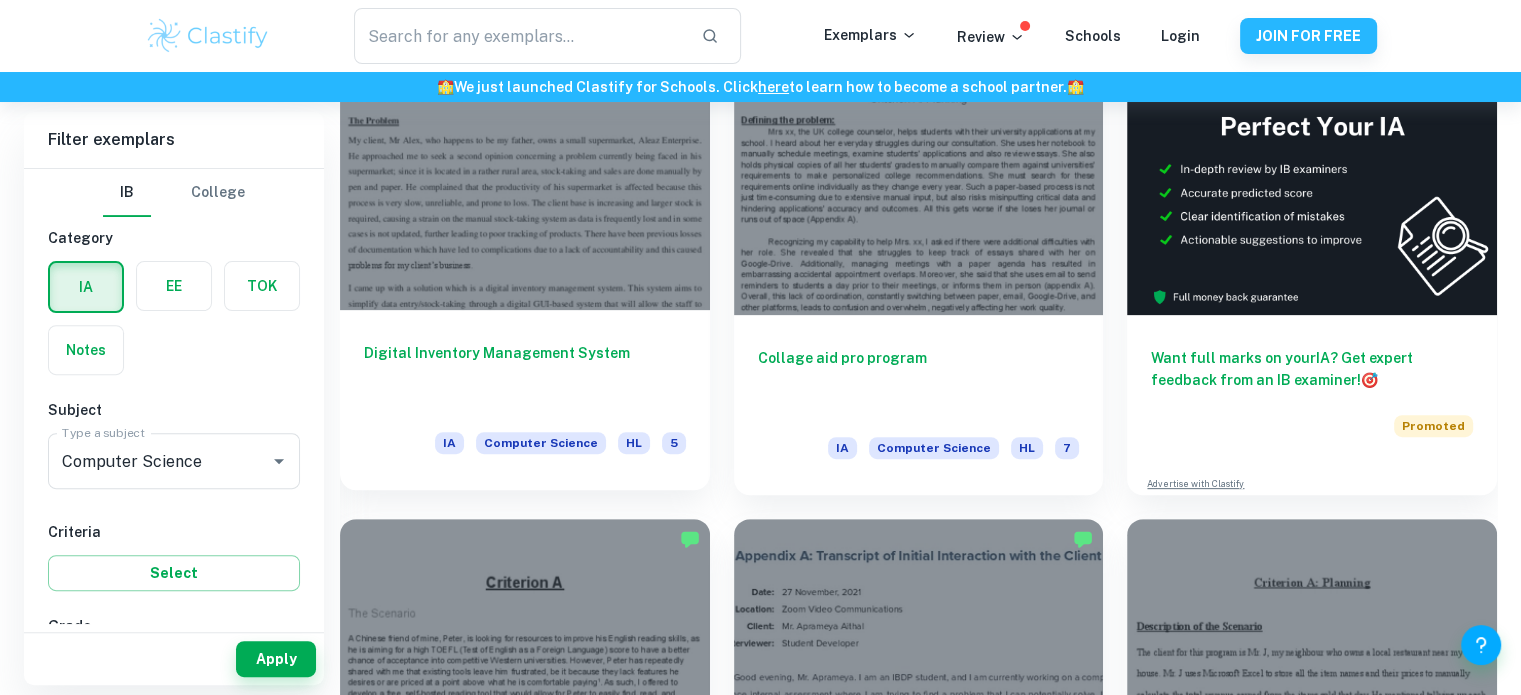 click on "Digital Inventory Management System" at bounding box center [525, 375] 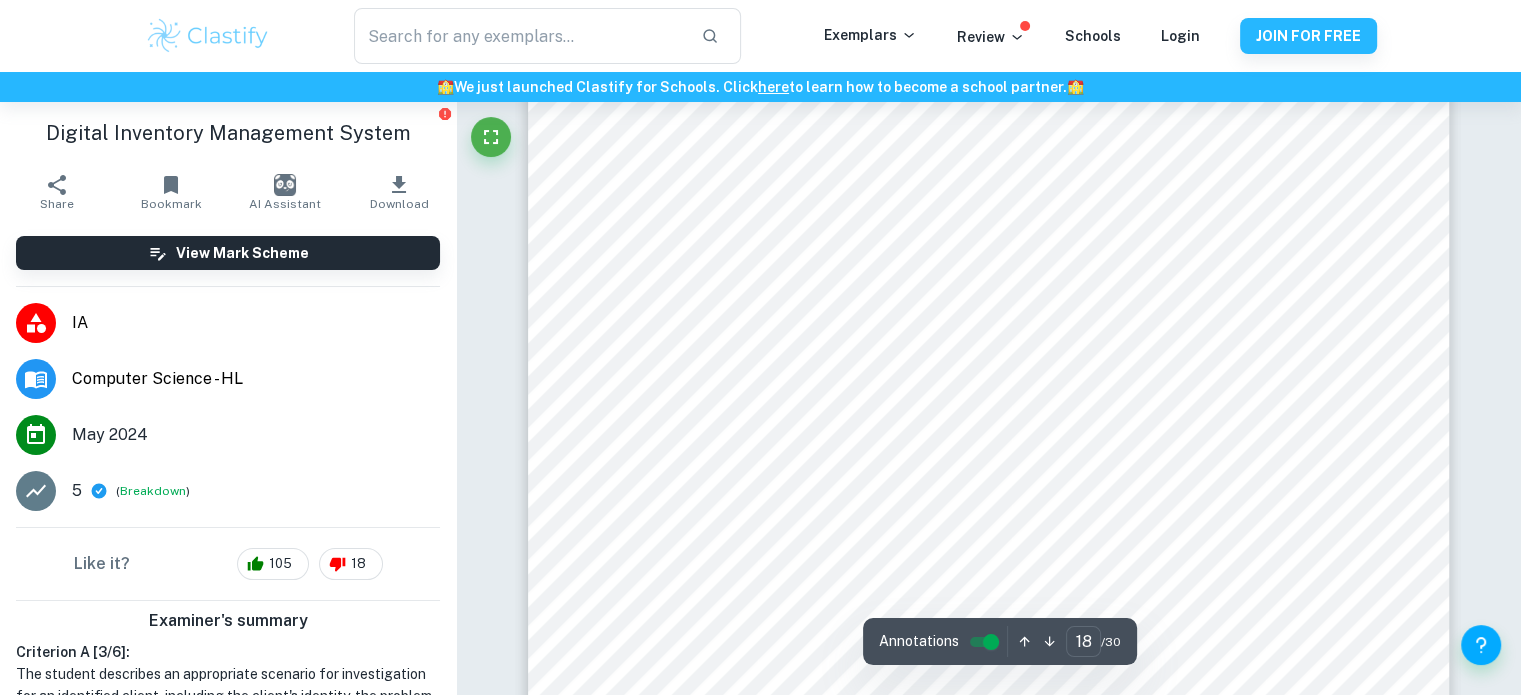 scroll, scrollTop: 23264, scrollLeft: 0, axis: vertical 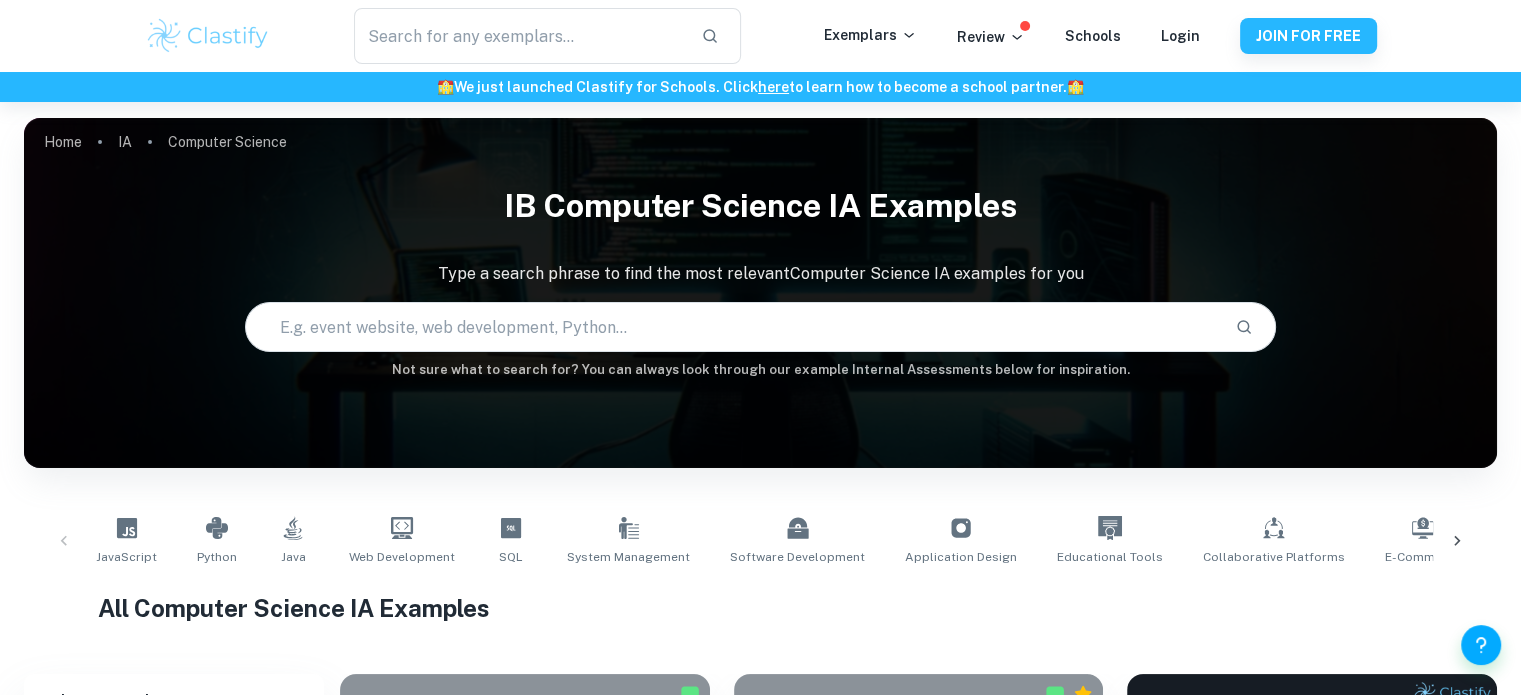 click at bounding box center [732, 327] 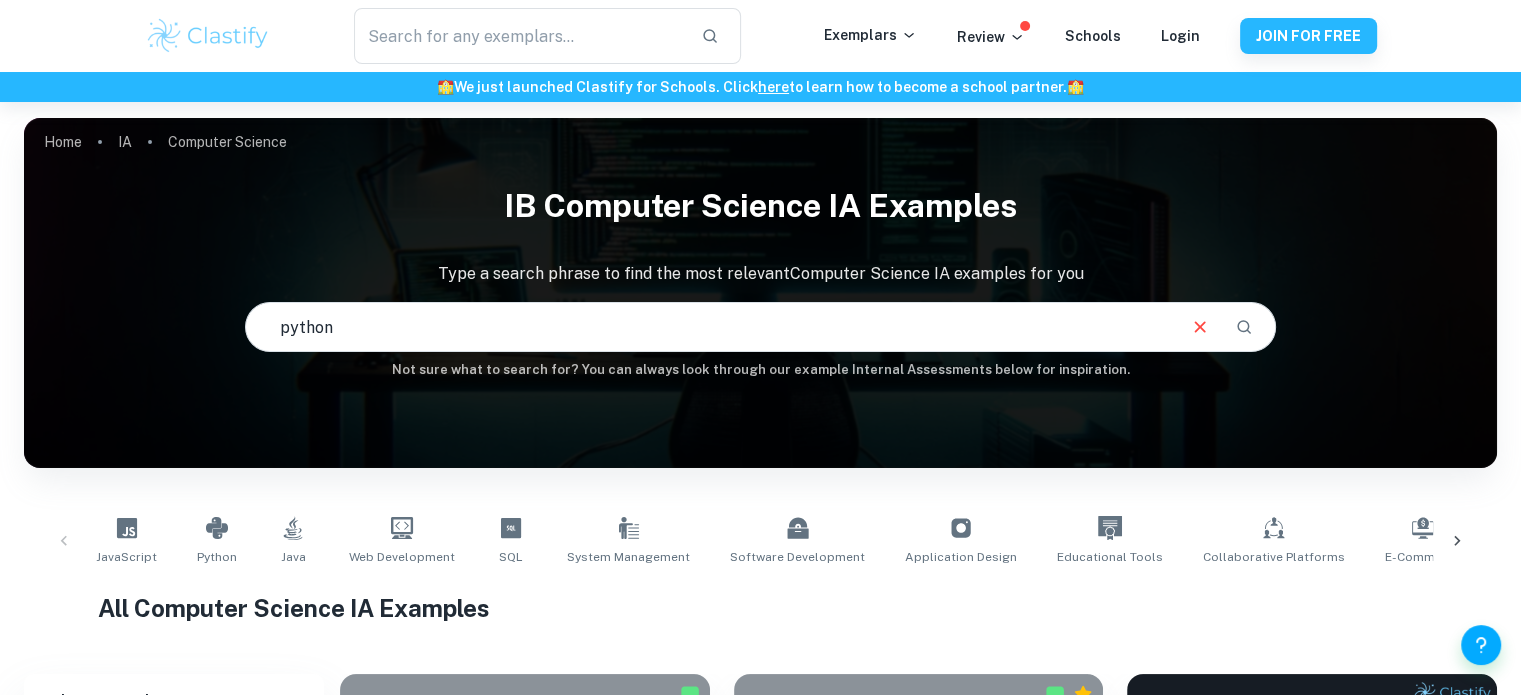 type on "python" 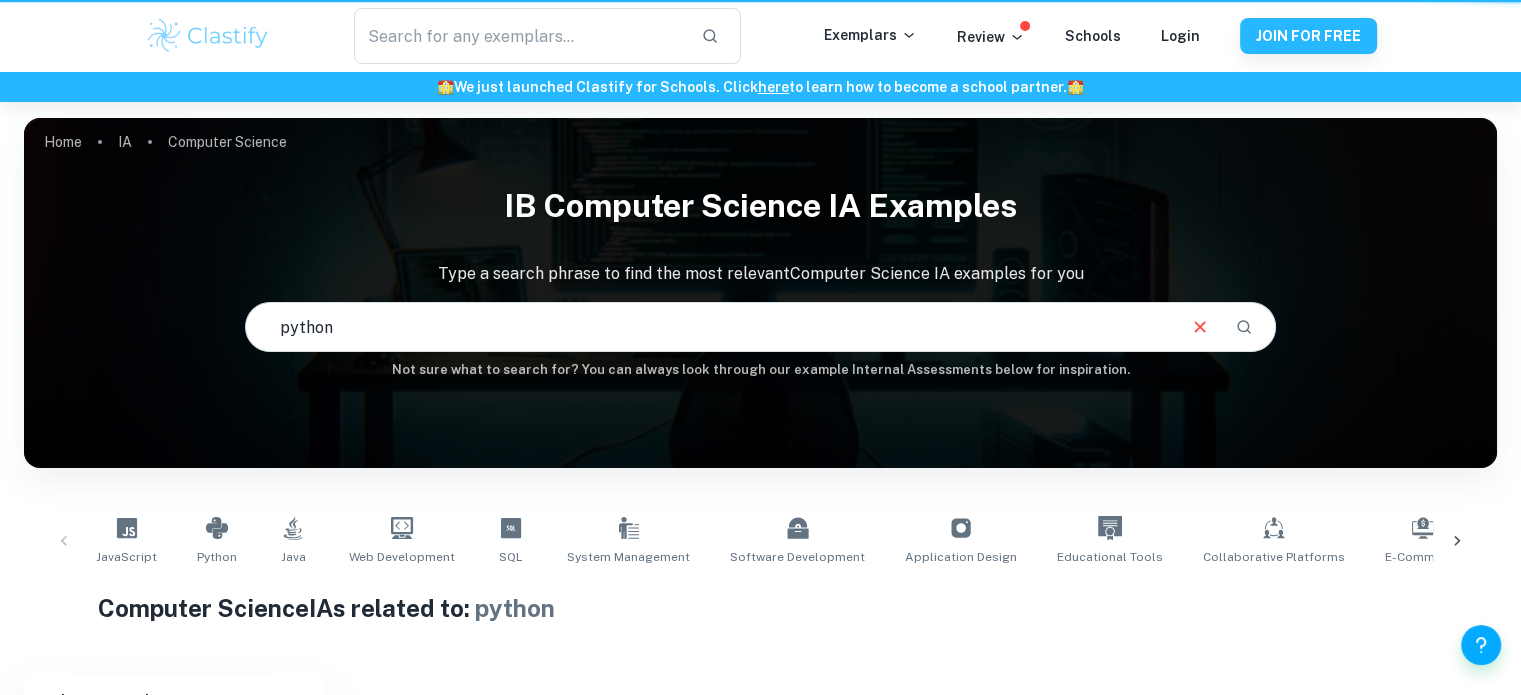 scroll, scrollTop: 604, scrollLeft: 0, axis: vertical 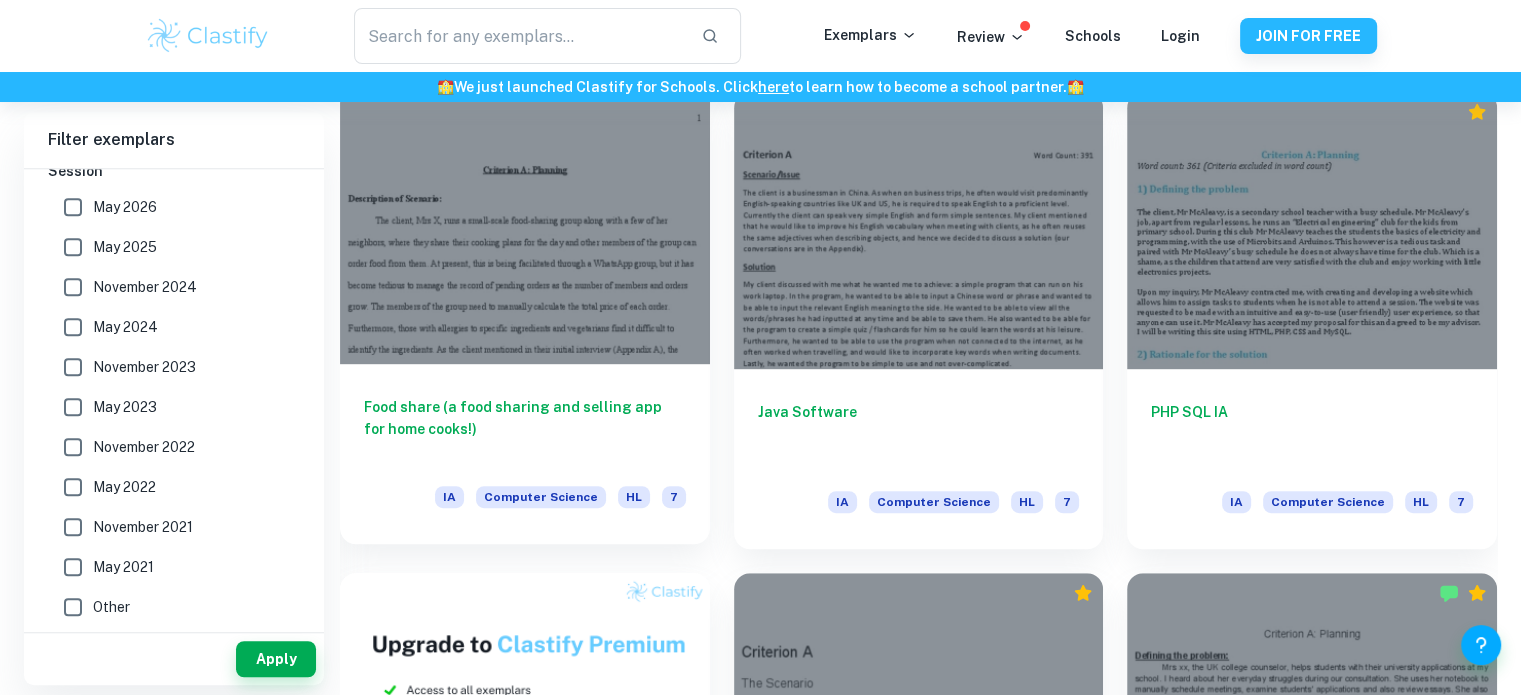 click on "Food share (a food sharing and selling app for home cooks!)" at bounding box center [525, 429] 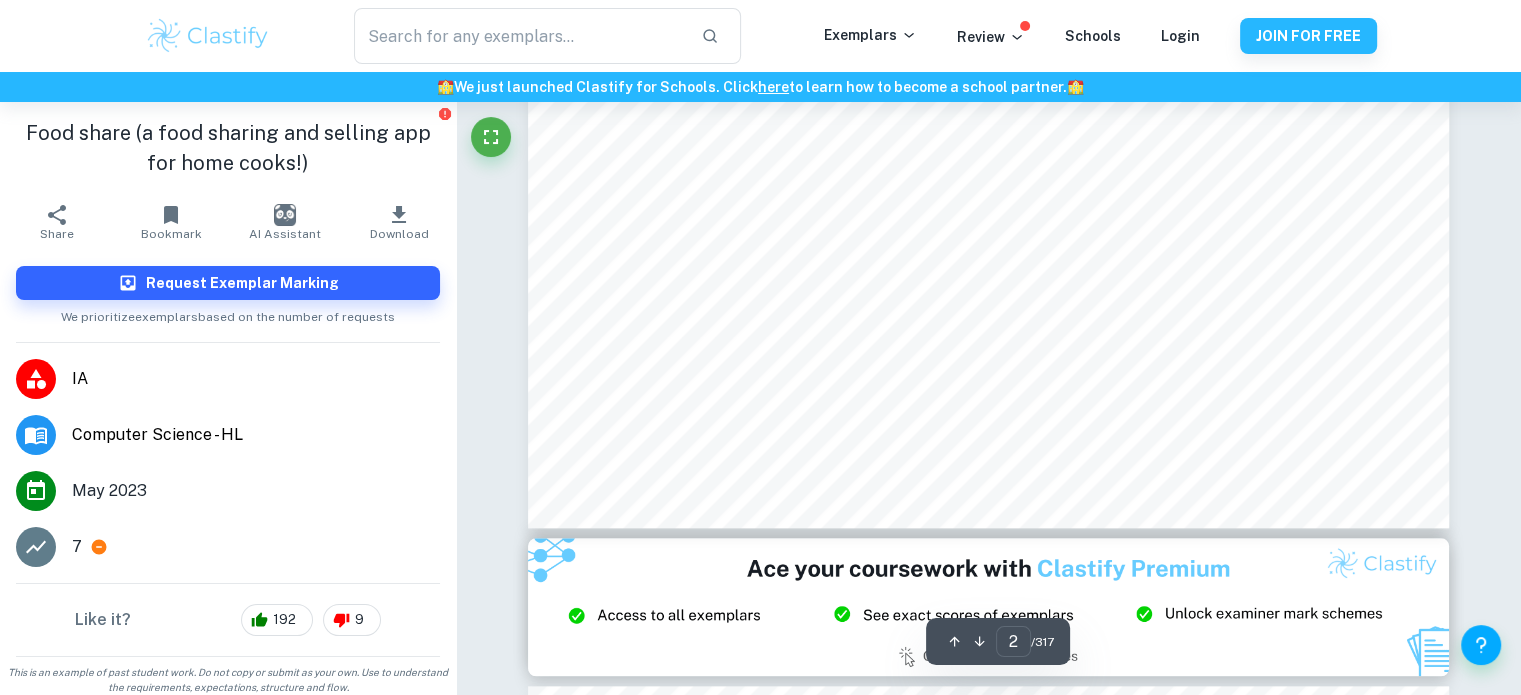 scroll, scrollTop: 2136, scrollLeft: 0, axis: vertical 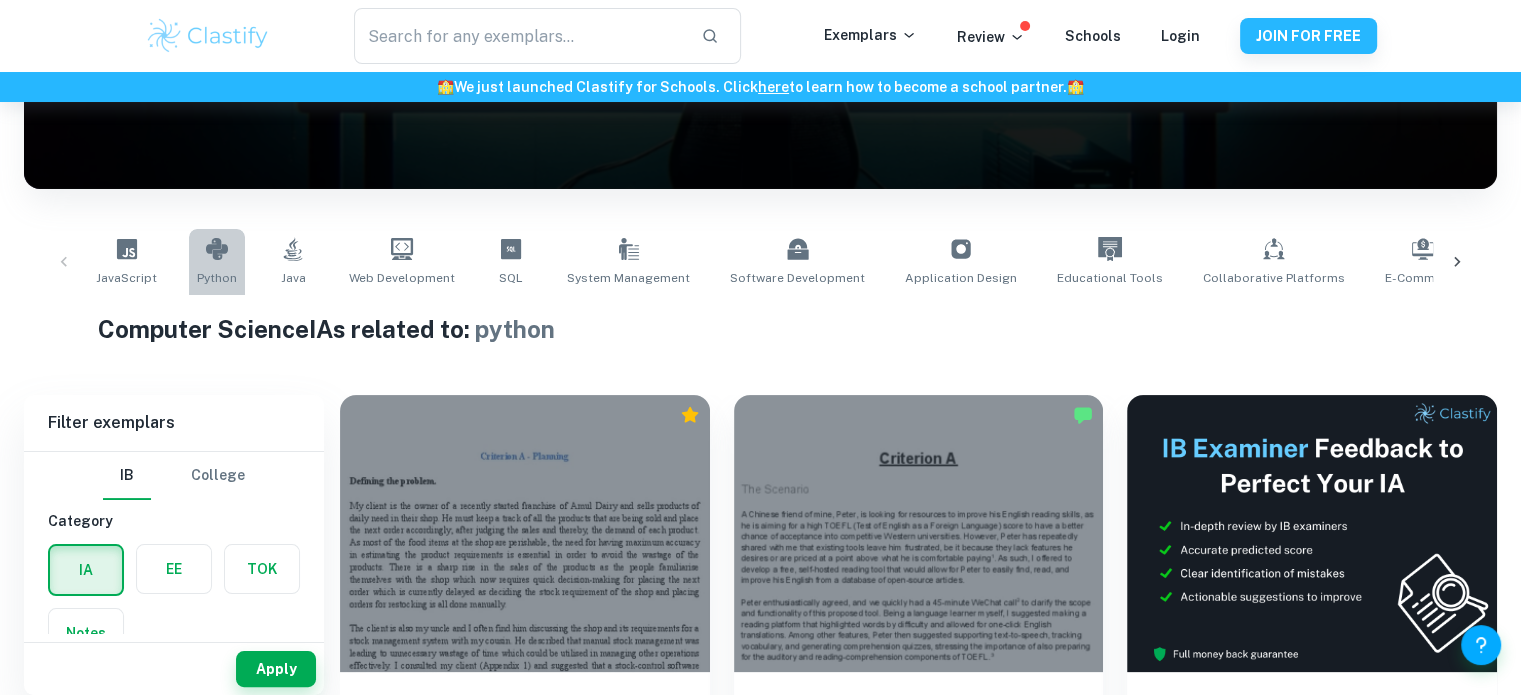 click on "Python" at bounding box center [217, 278] 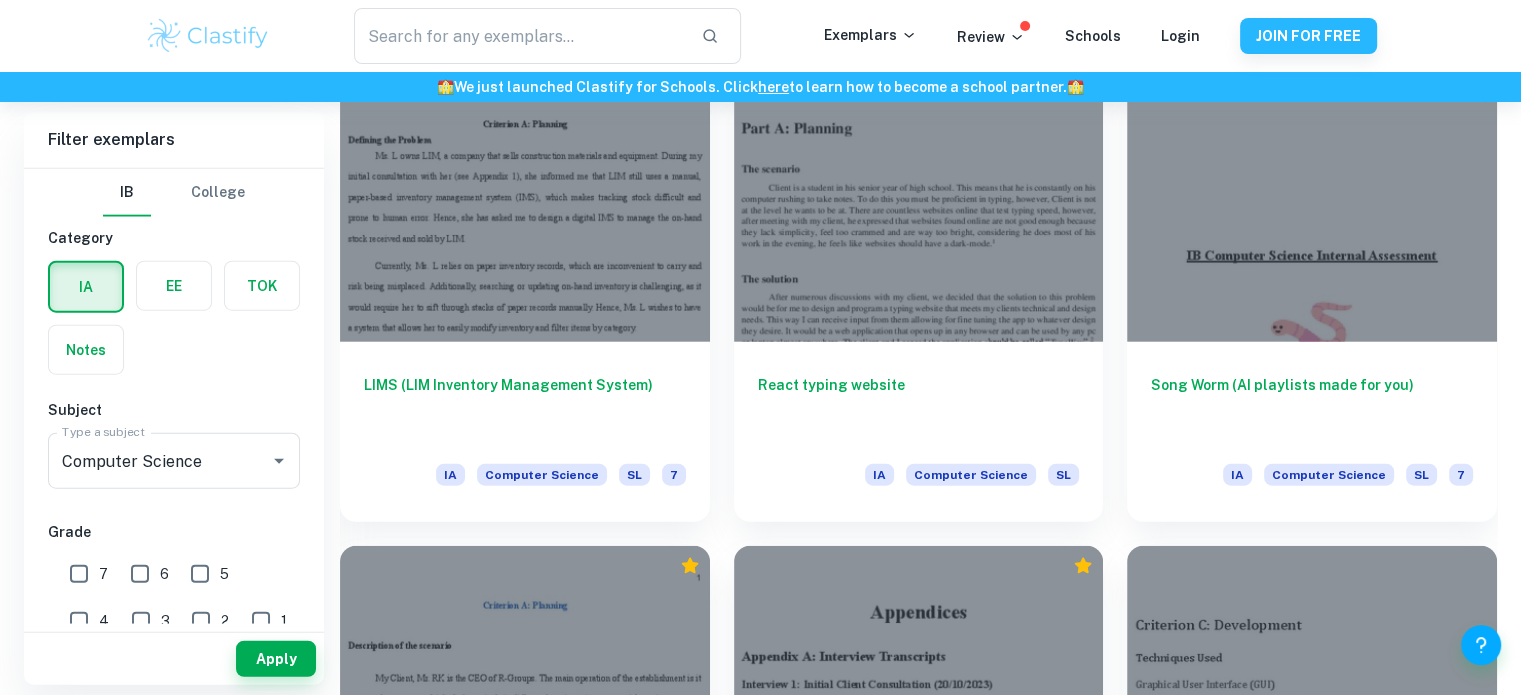 scroll, scrollTop: 4940, scrollLeft: 0, axis: vertical 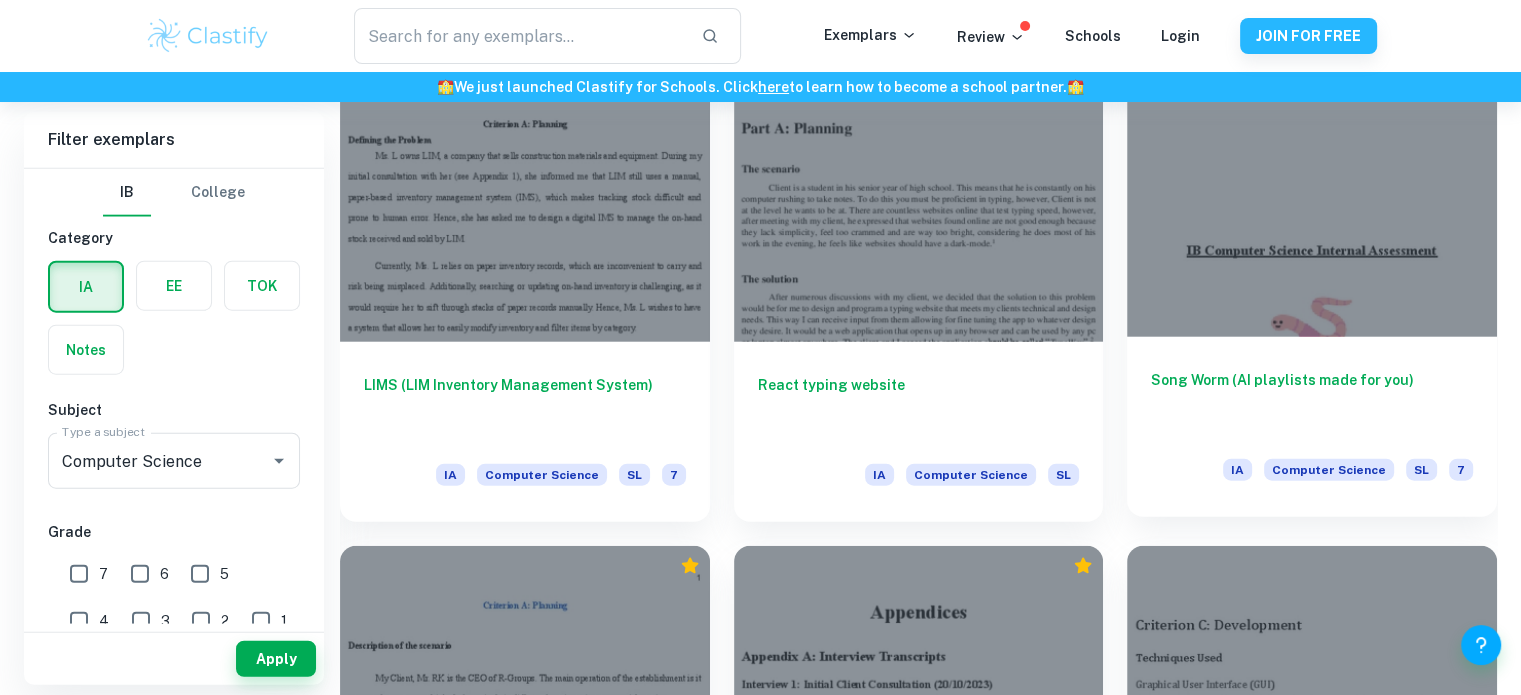 click on "Song Worm (AI playlists made for you)" at bounding box center [1312, 402] 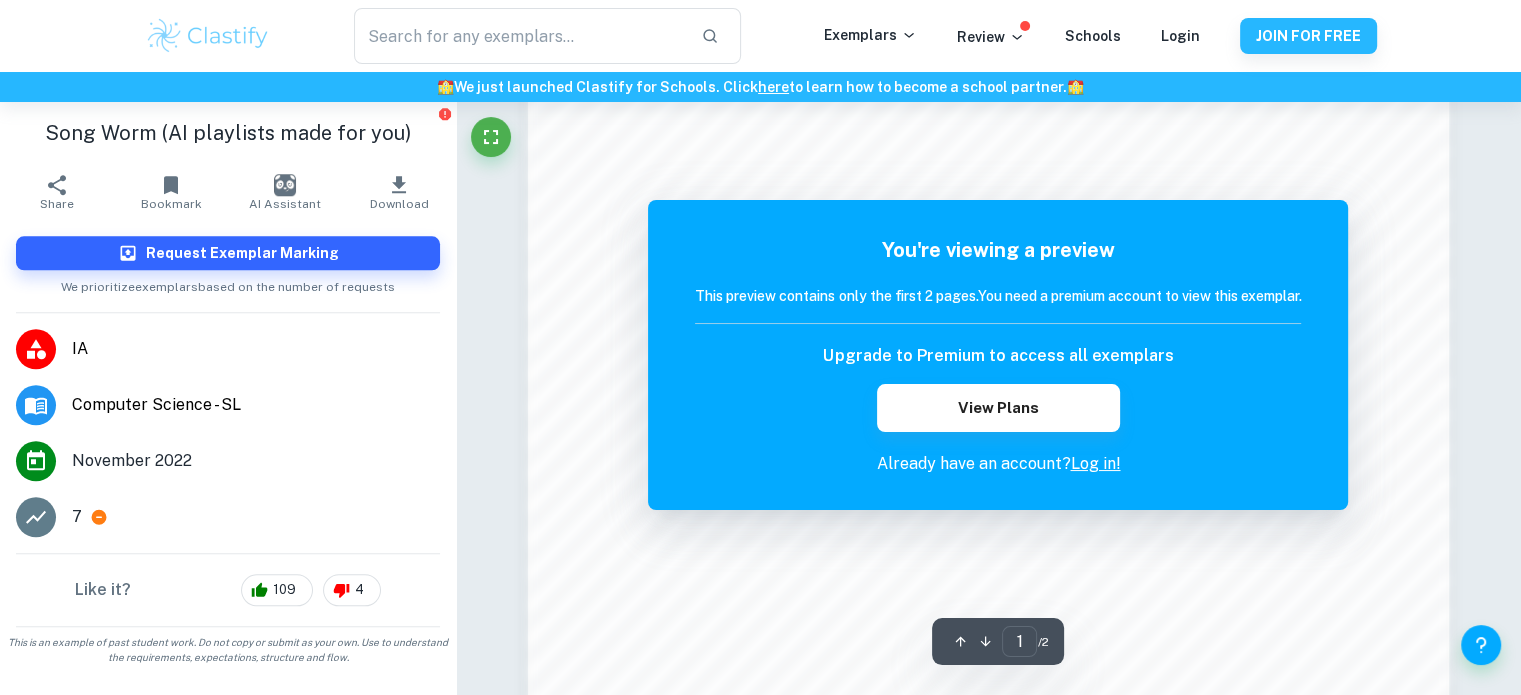 scroll, scrollTop: 1923, scrollLeft: 0, axis: vertical 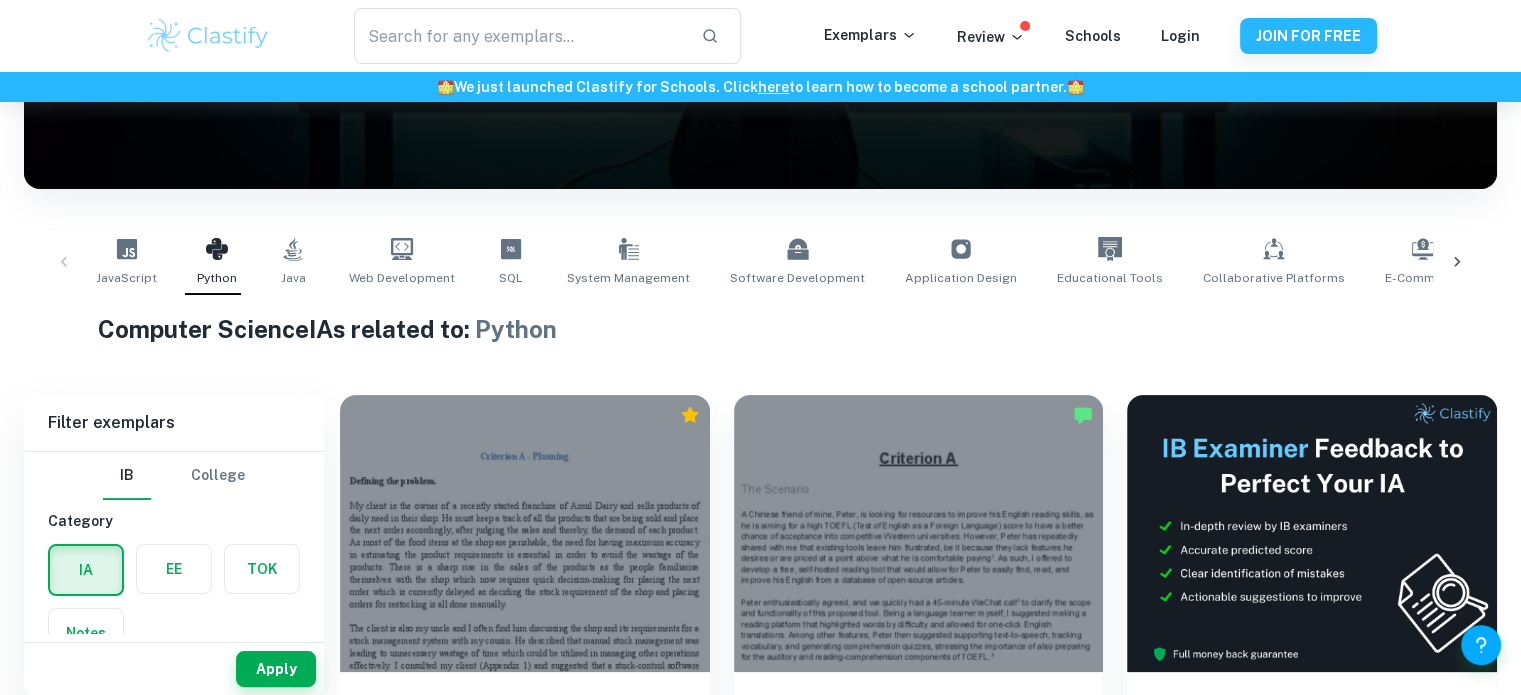 click at bounding box center (1457, 262) 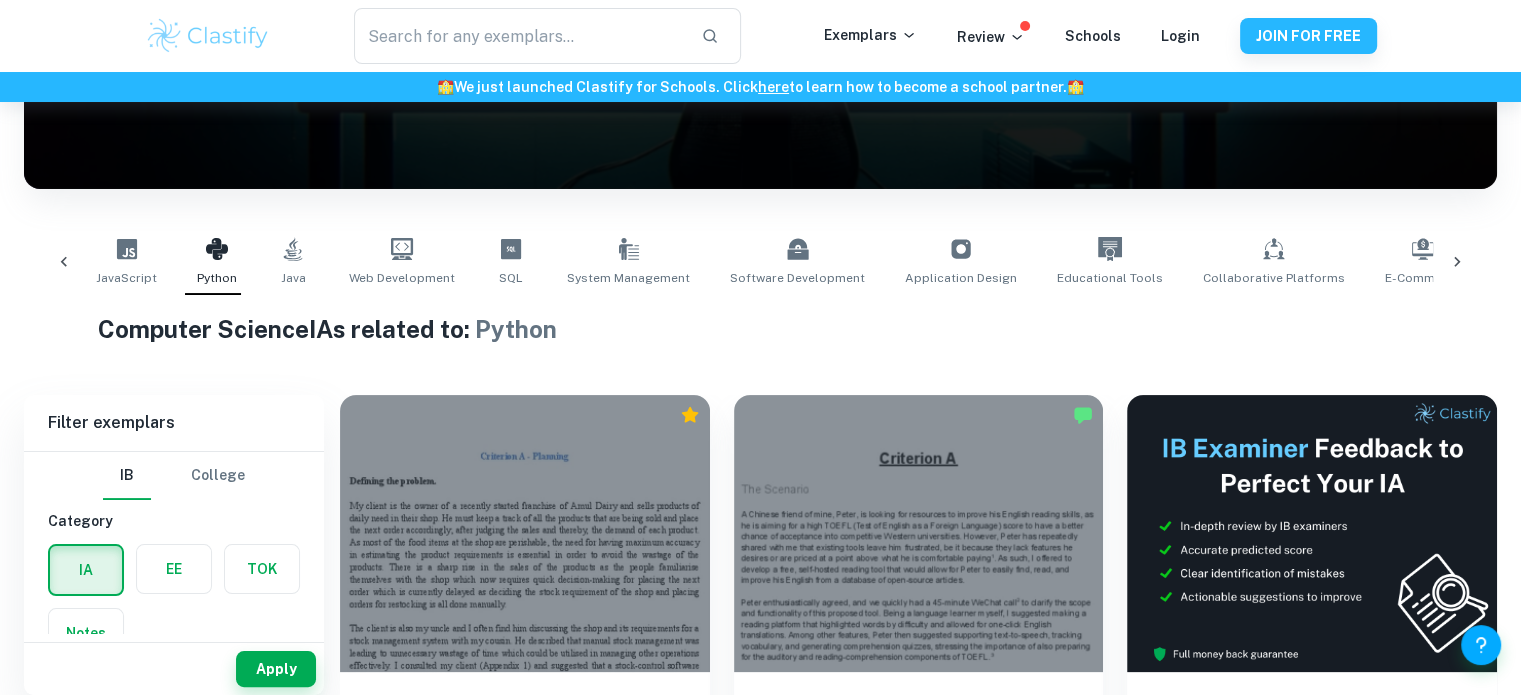 scroll, scrollTop: 0, scrollLeft: 876, axis: horizontal 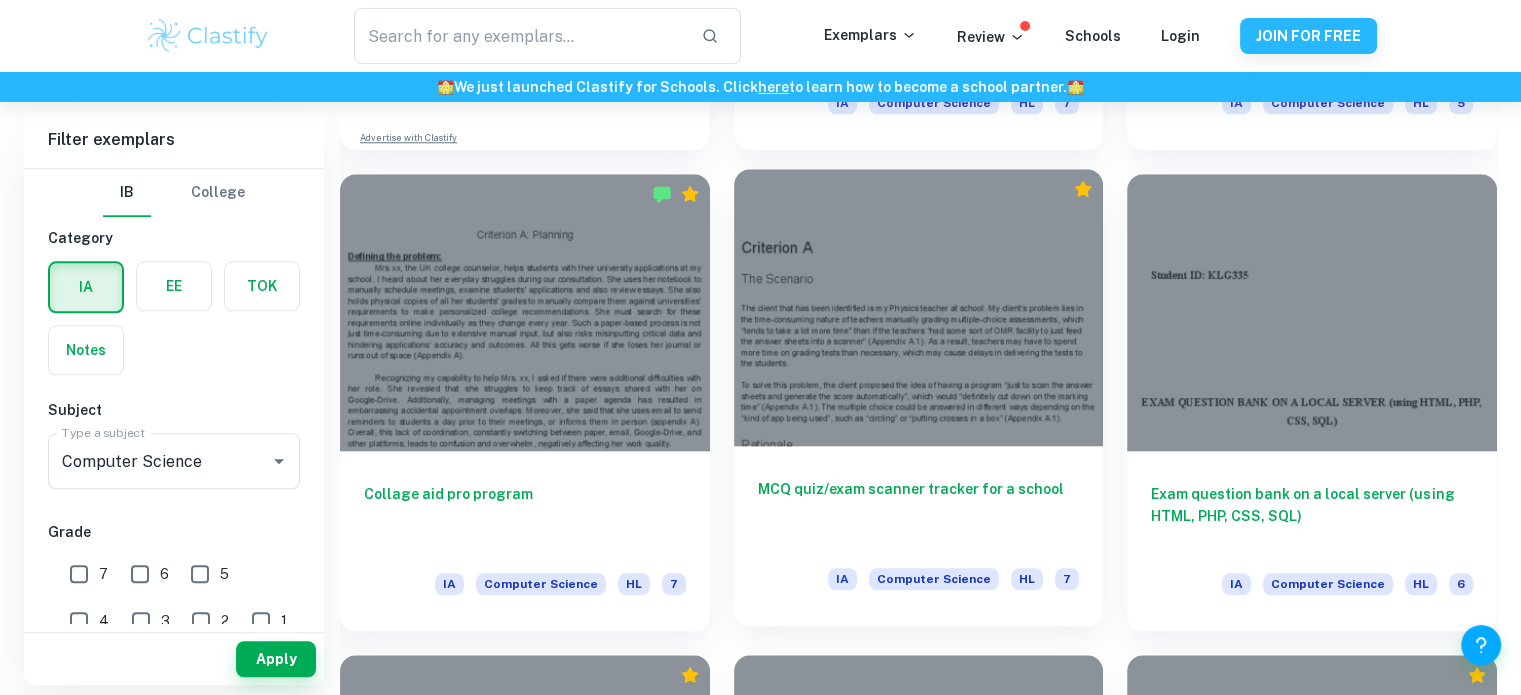 click on "MCQ quiz/exam scanner tracker for a school" at bounding box center [919, 511] 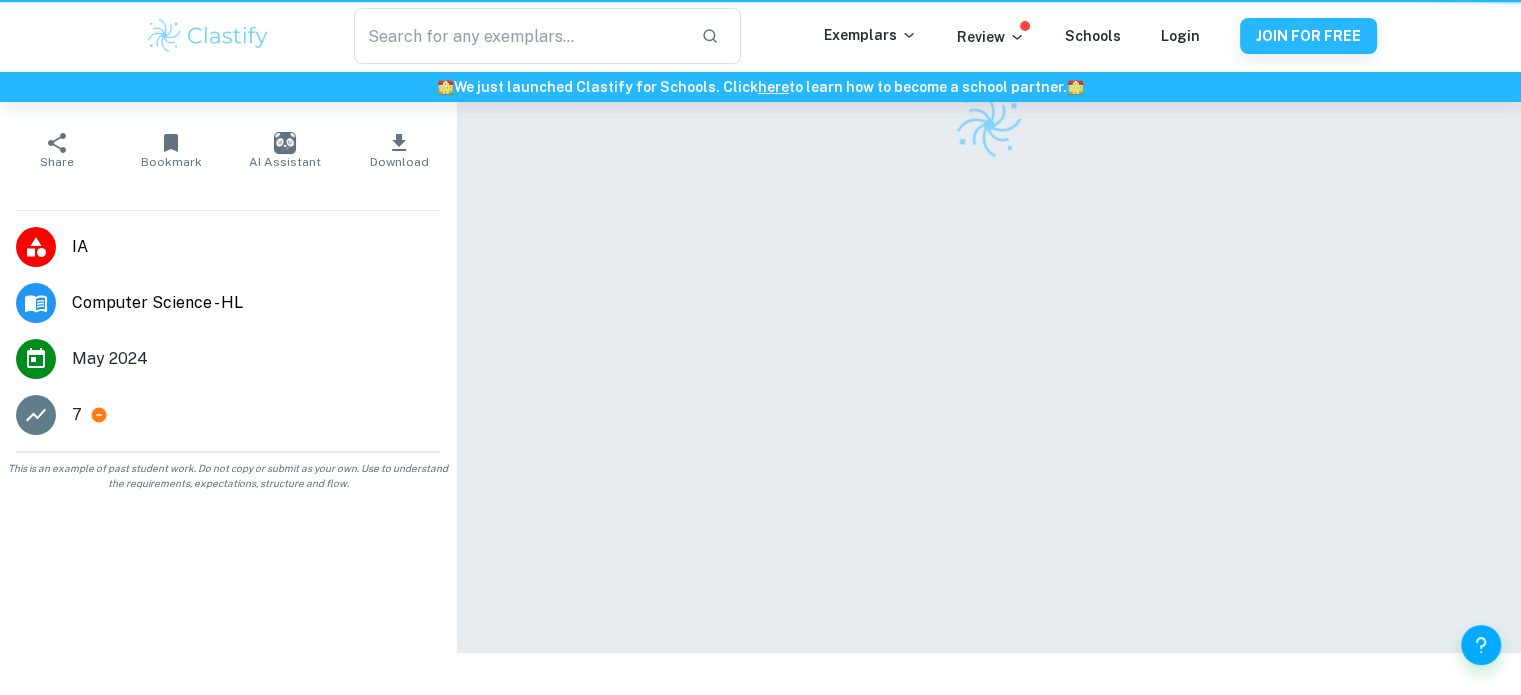 scroll, scrollTop: 0, scrollLeft: 0, axis: both 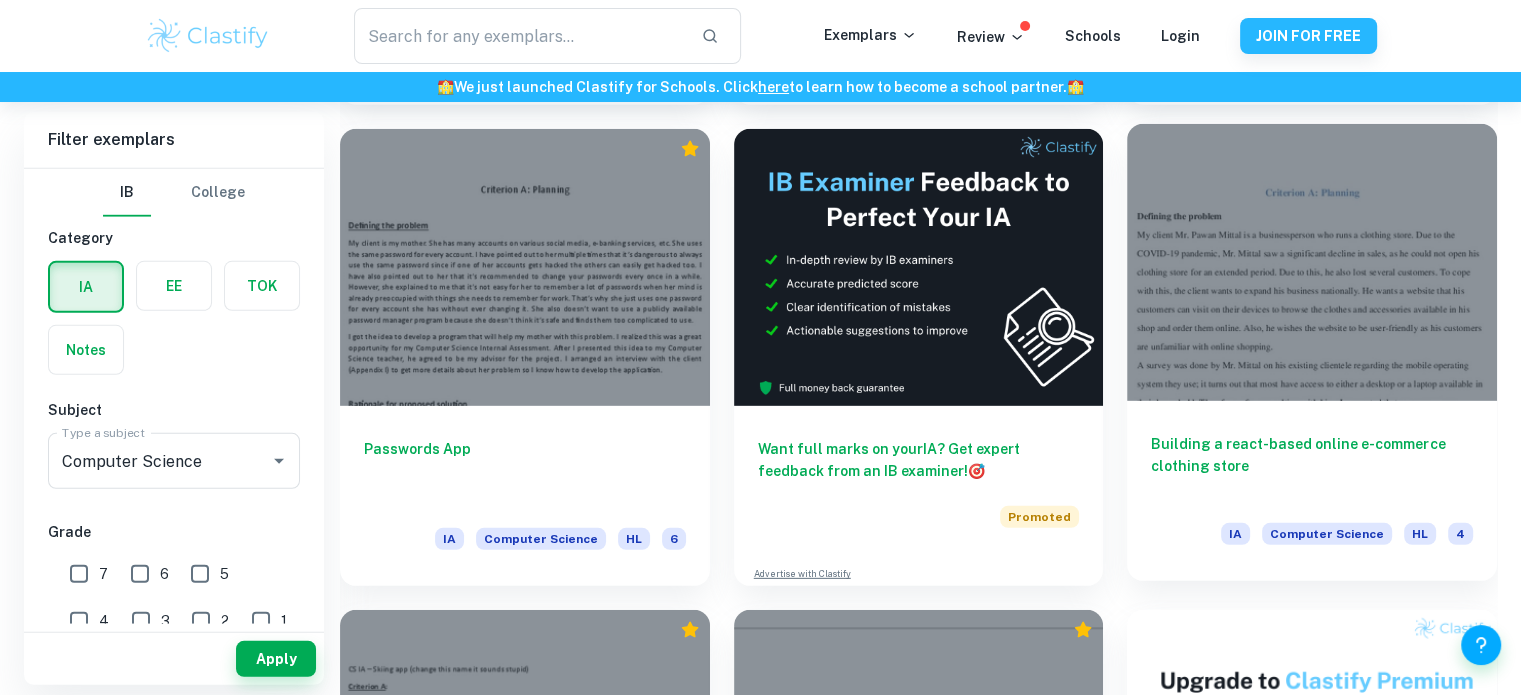 click on "Building a react-based online e-commerce clothing store" at bounding box center (1312, 466) 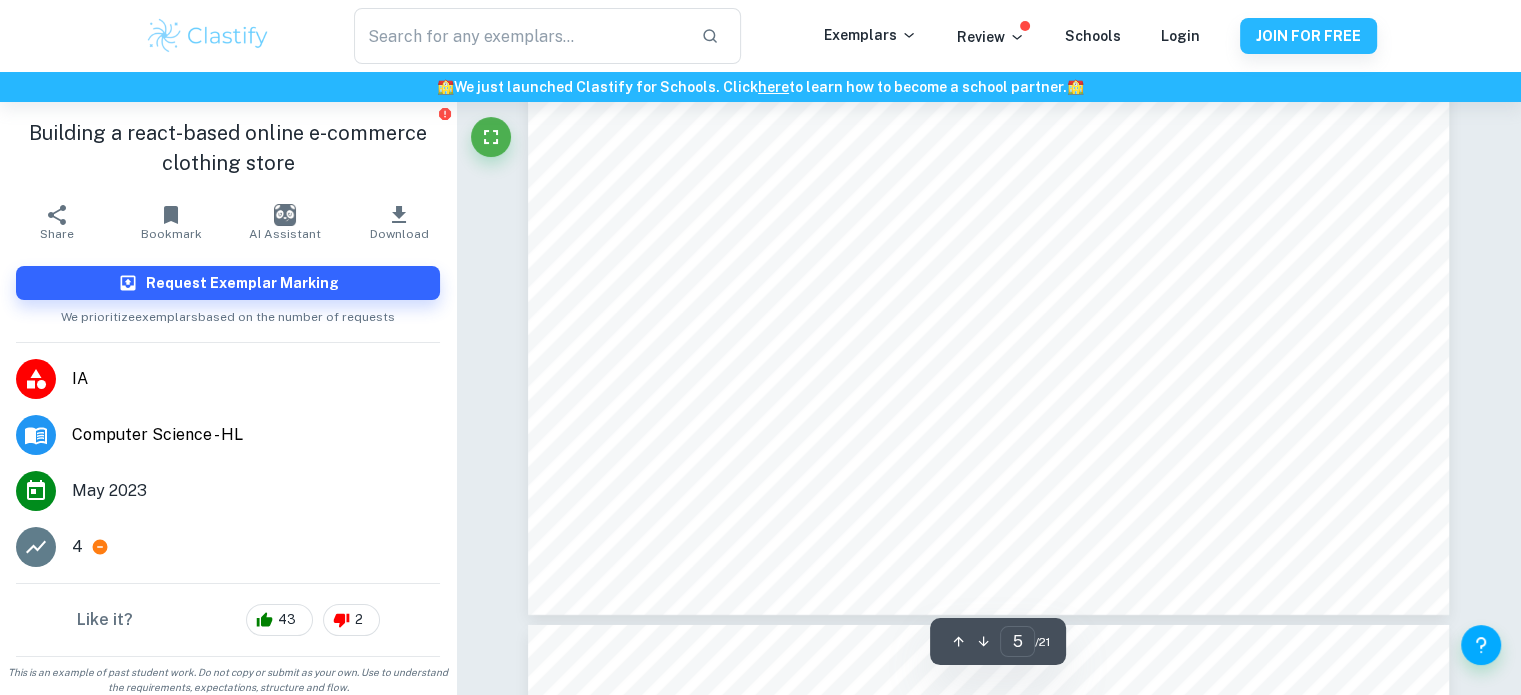 scroll, scrollTop: 6402, scrollLeft: 0, axis: vertical 